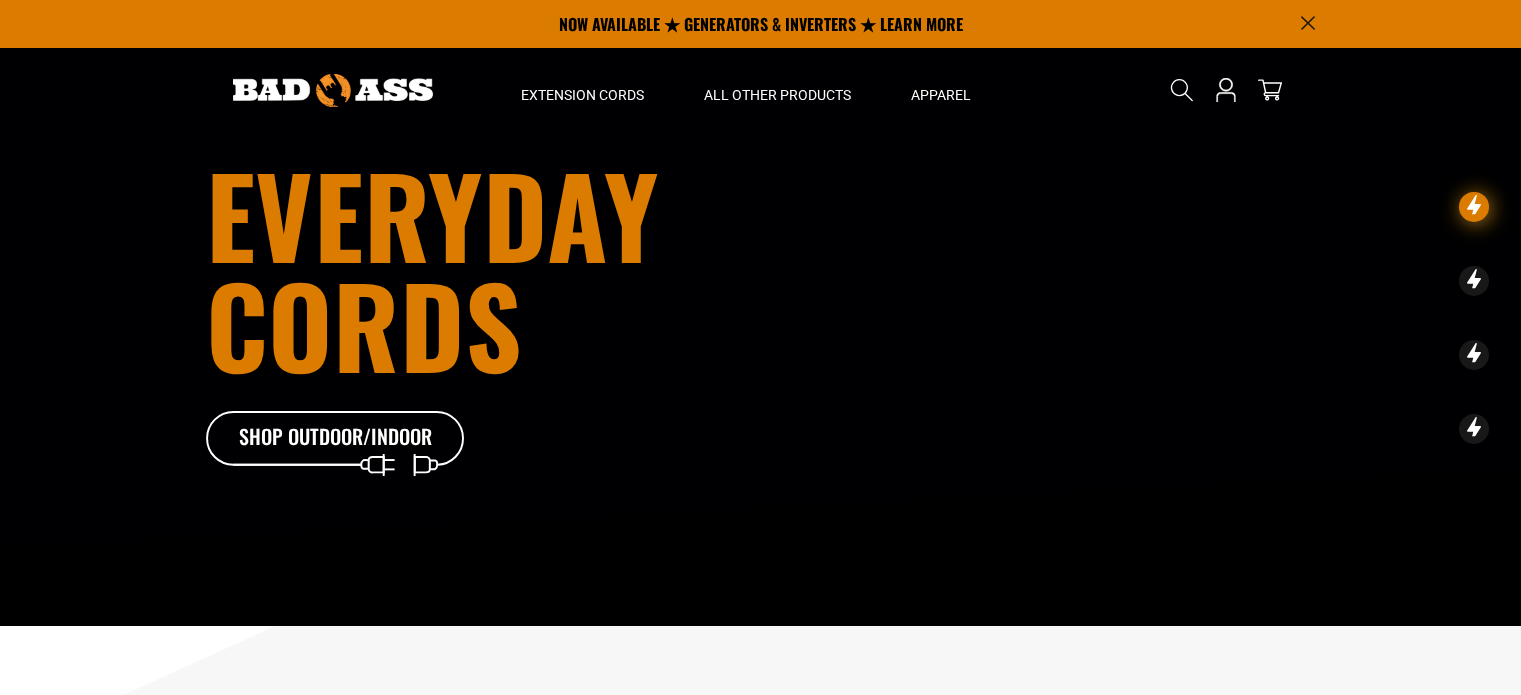 scroll, scrollTop: 0, scrollLeft: 0, axis: both 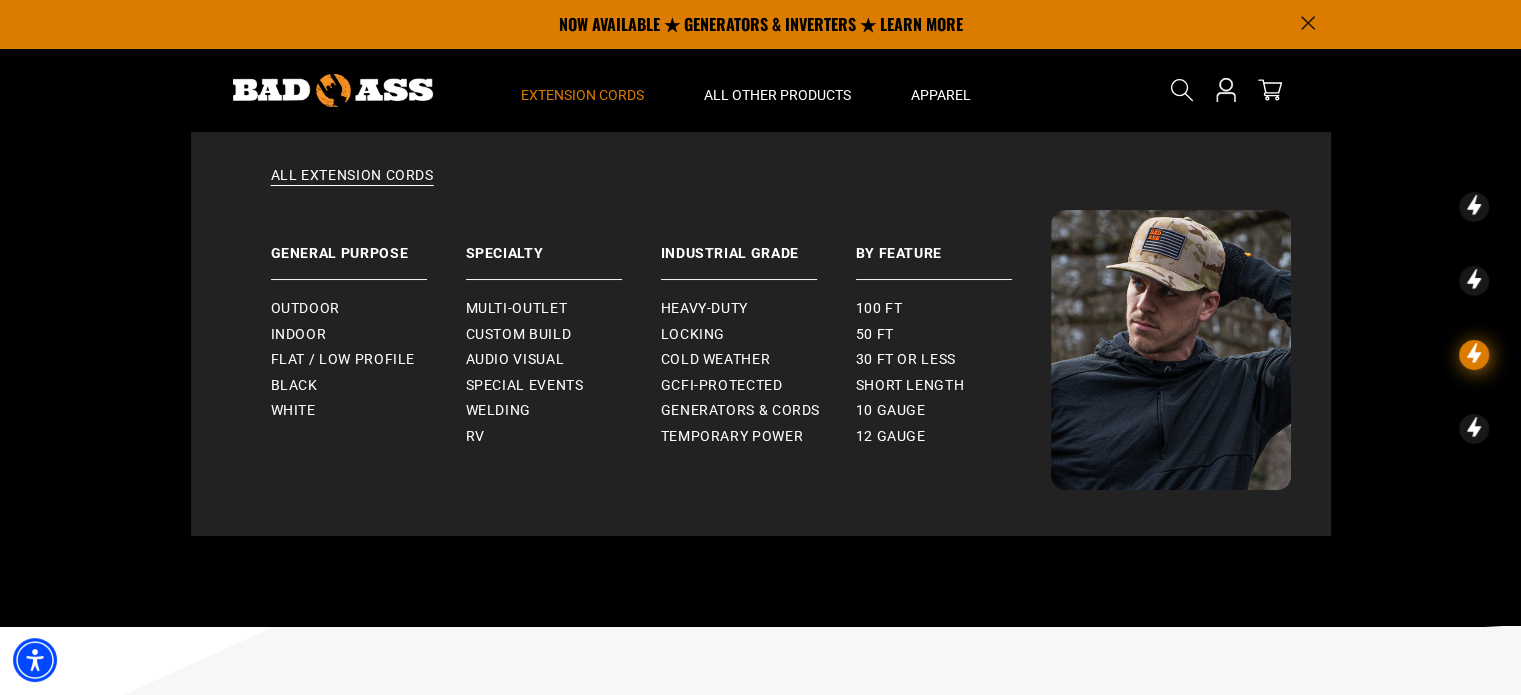click on "Extension Cords" at bounding box center [582, 95] 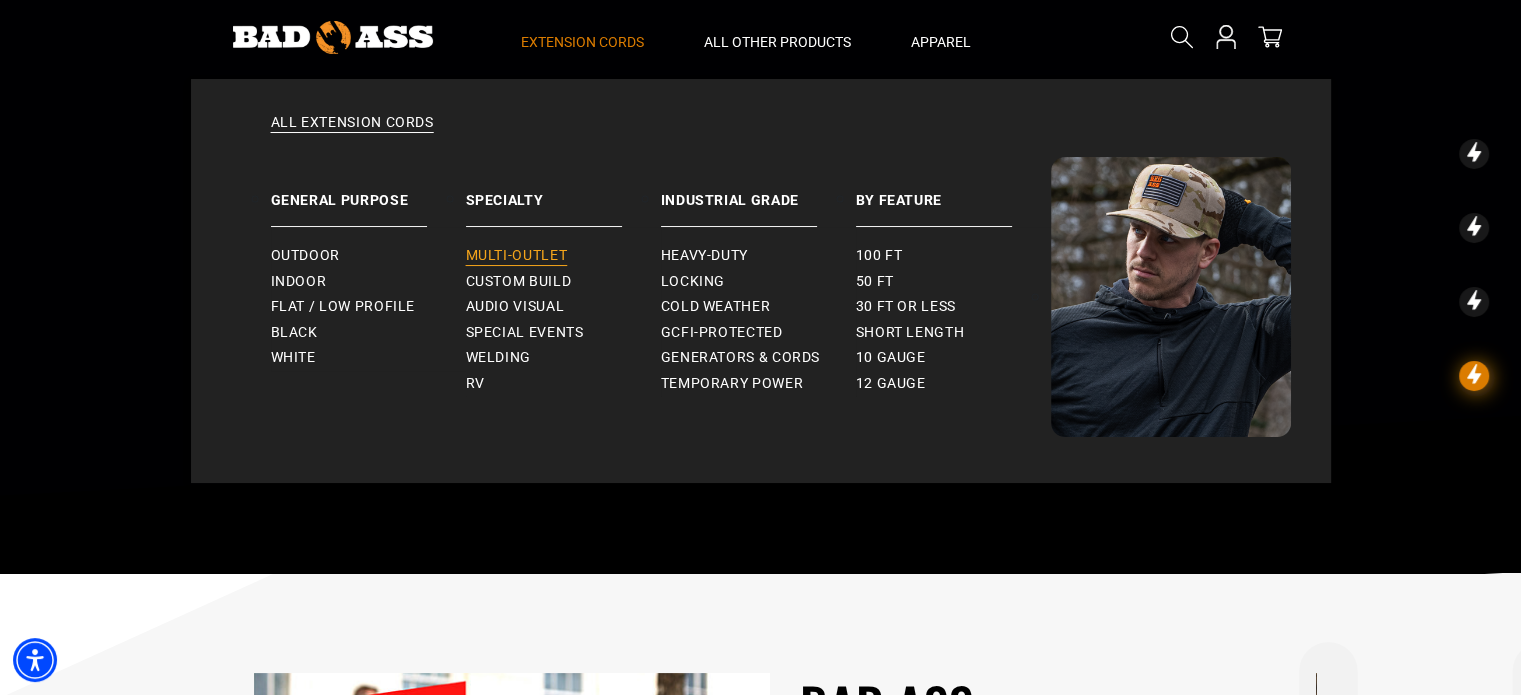 scroll, scrollTop: 100, scrollLeft: 0, axis: vertical 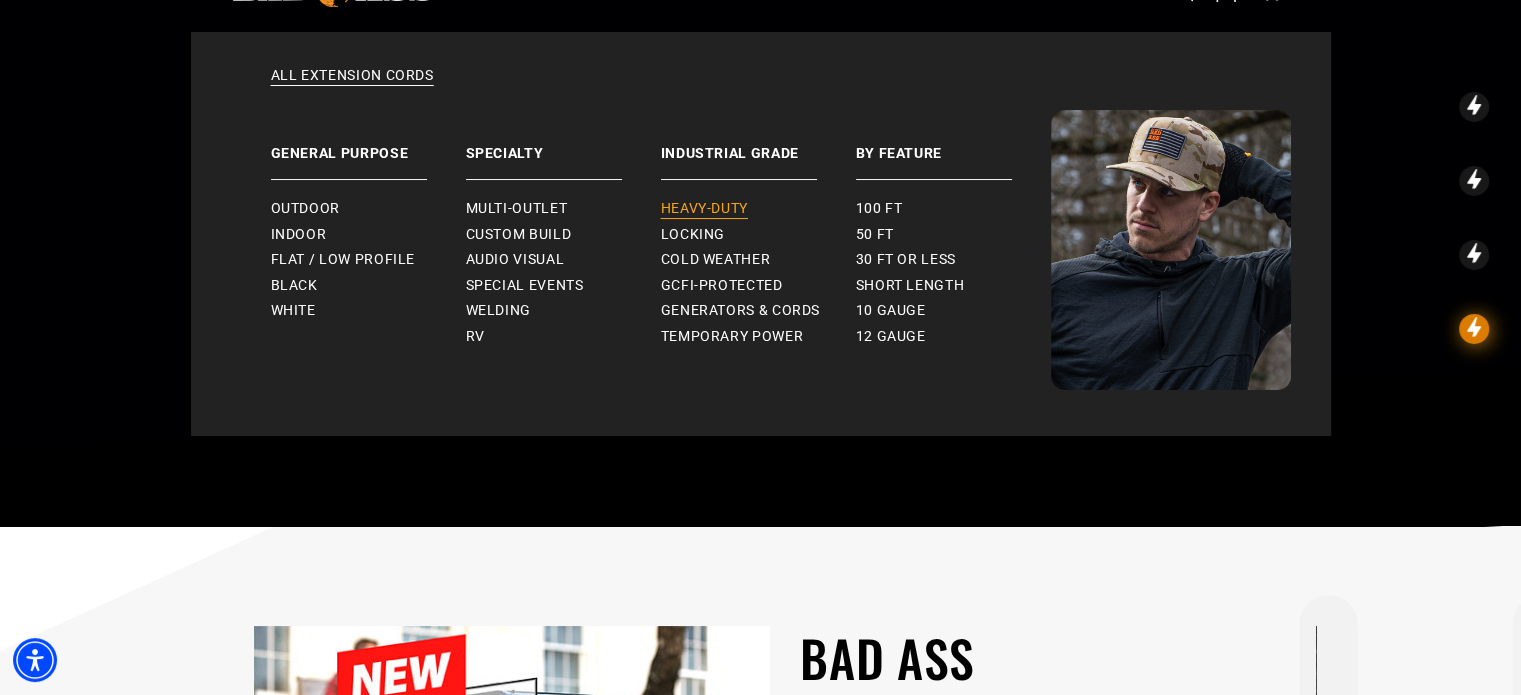 click on "Heavy-Duty" at bounding box center (704, 209) 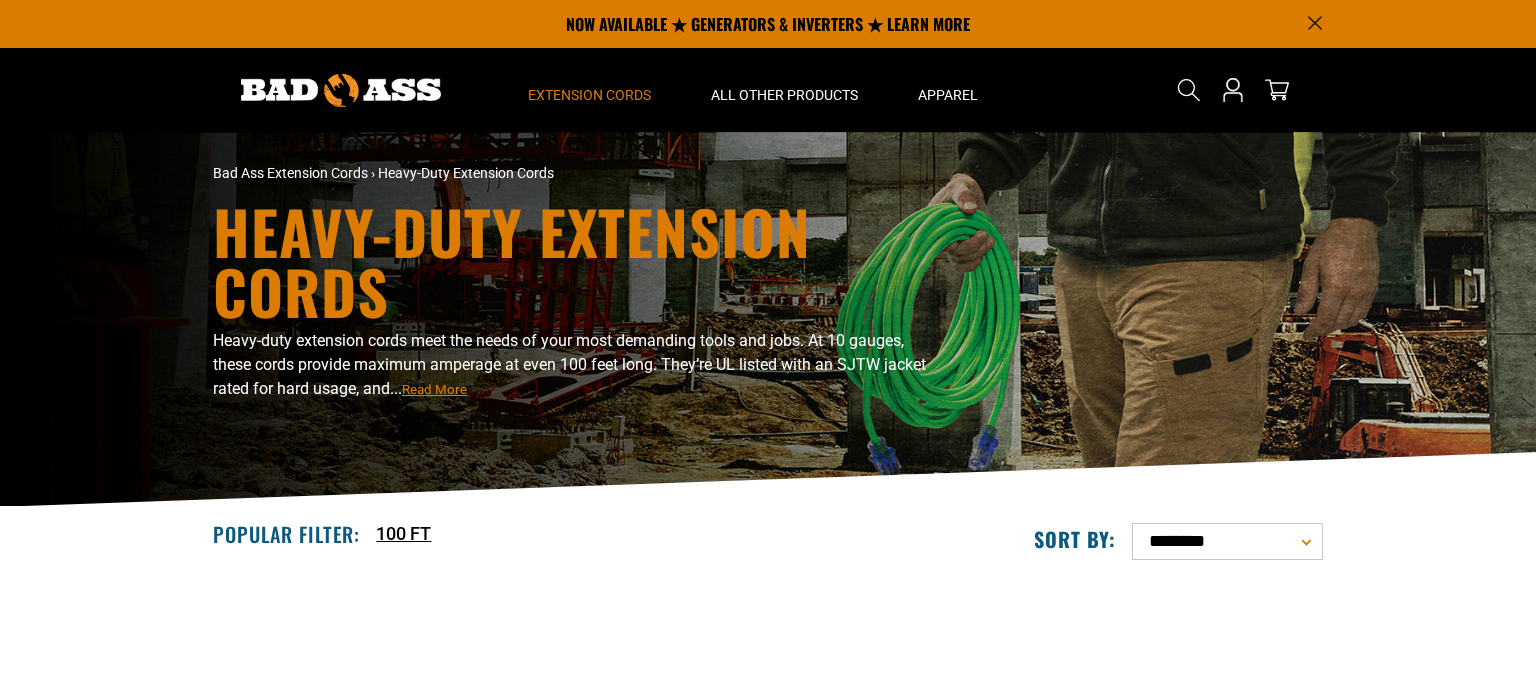 scroll, scrollTop: 0, scrollLeft: 0, axis: both 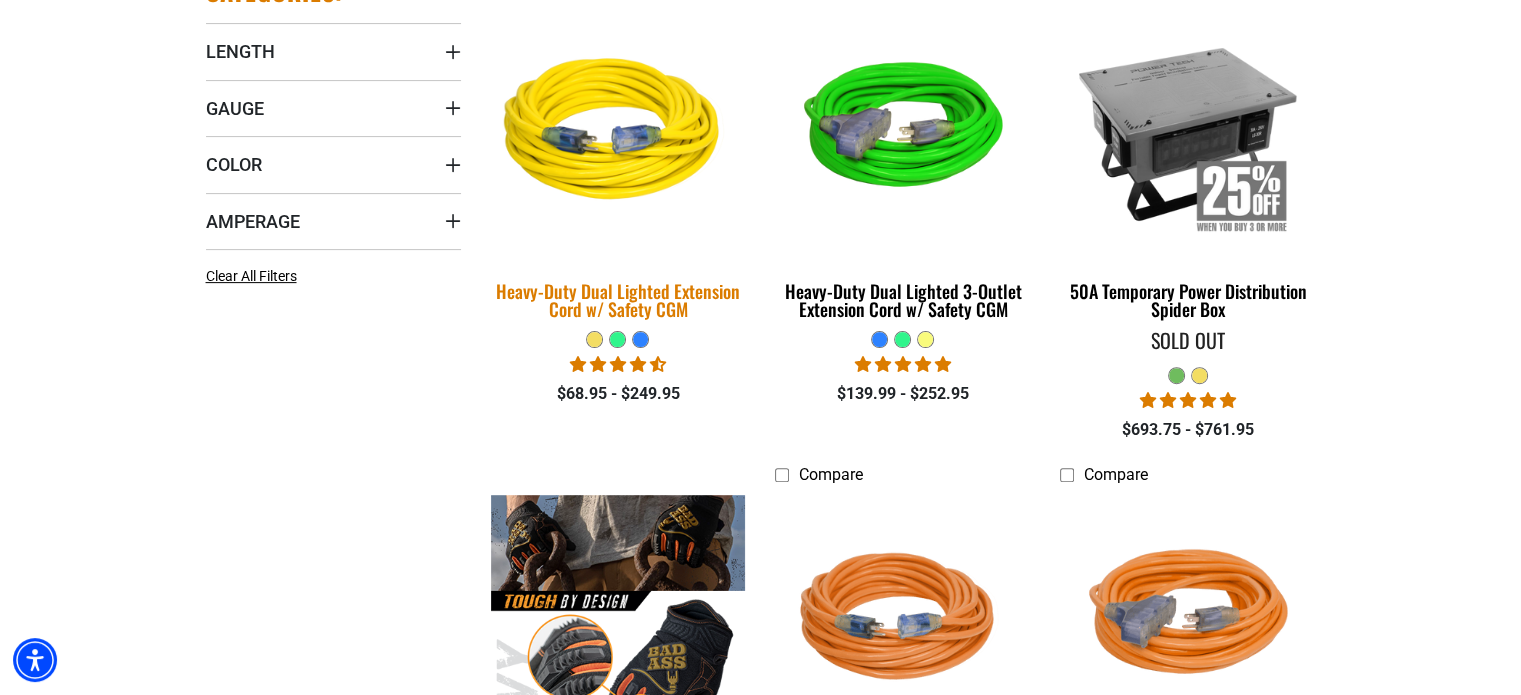 click at bounding box center (618, 133) 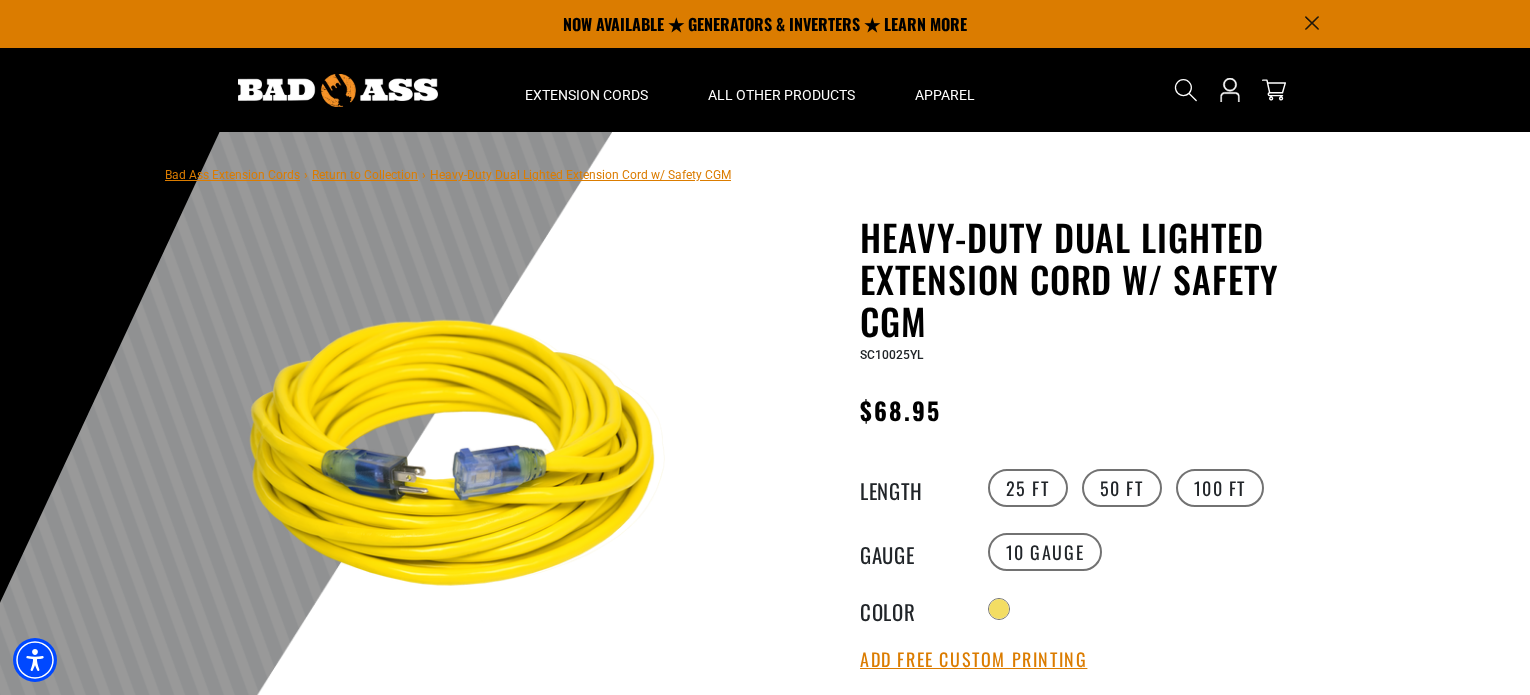 scroll, scrollTop: 0, scrollLeft: 0, axis: both 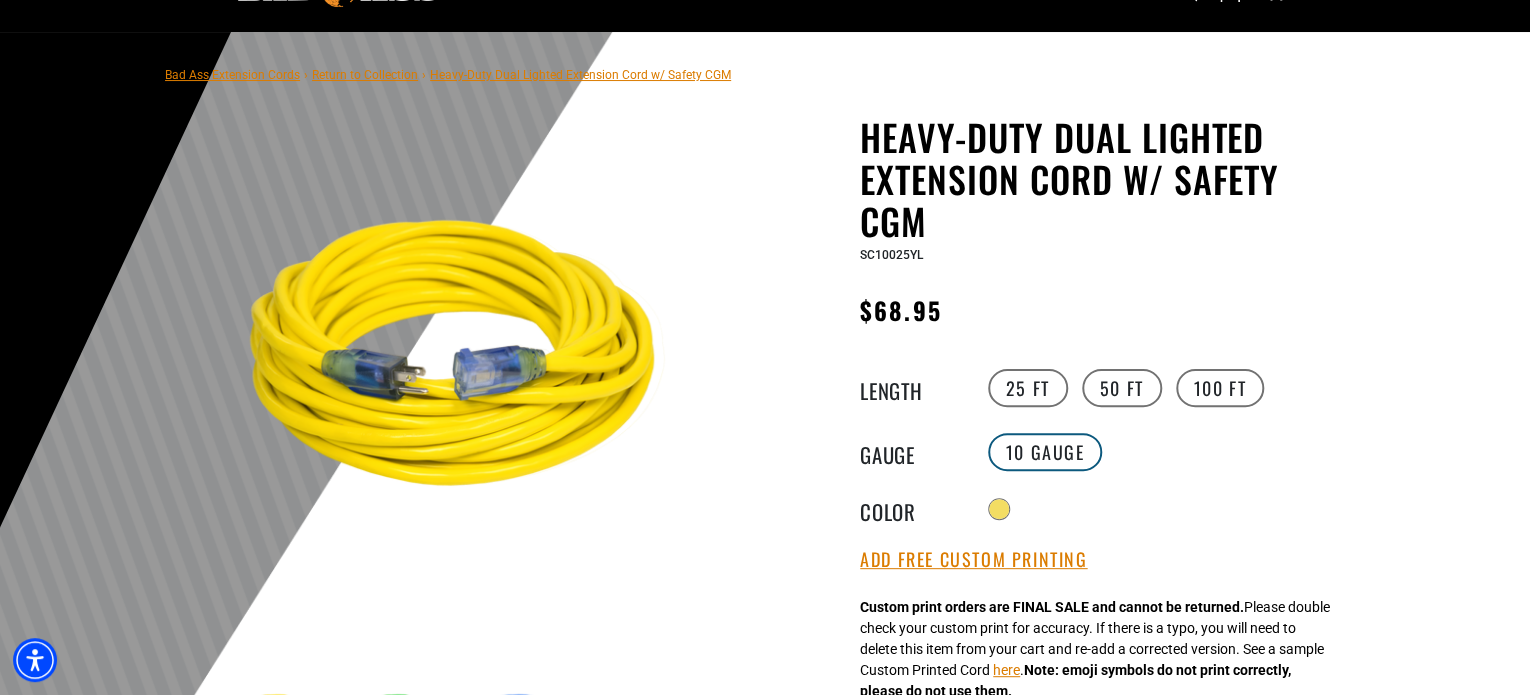 click on "10 Gauge" at bounding box center (1045, 452) 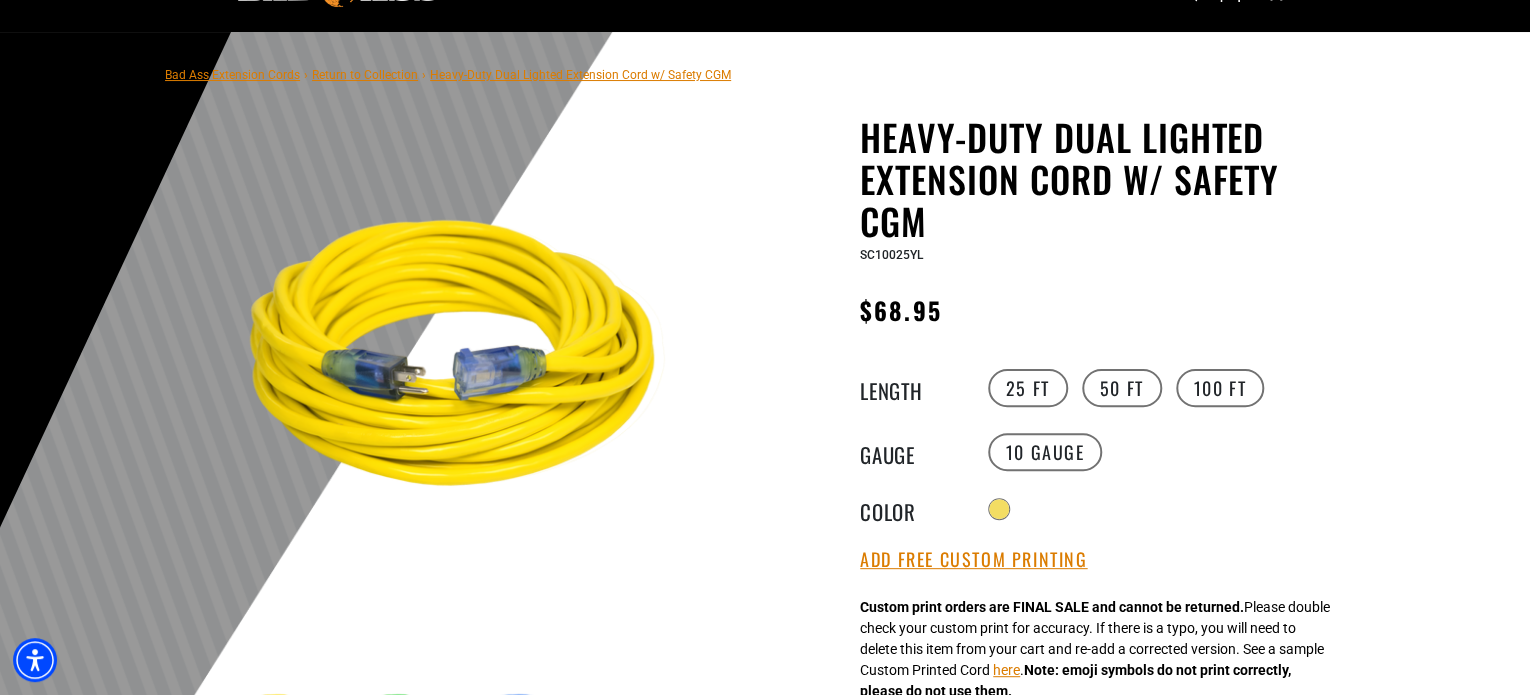 scroll, scrollTop: 0, scrollLeft: 0, axis: both 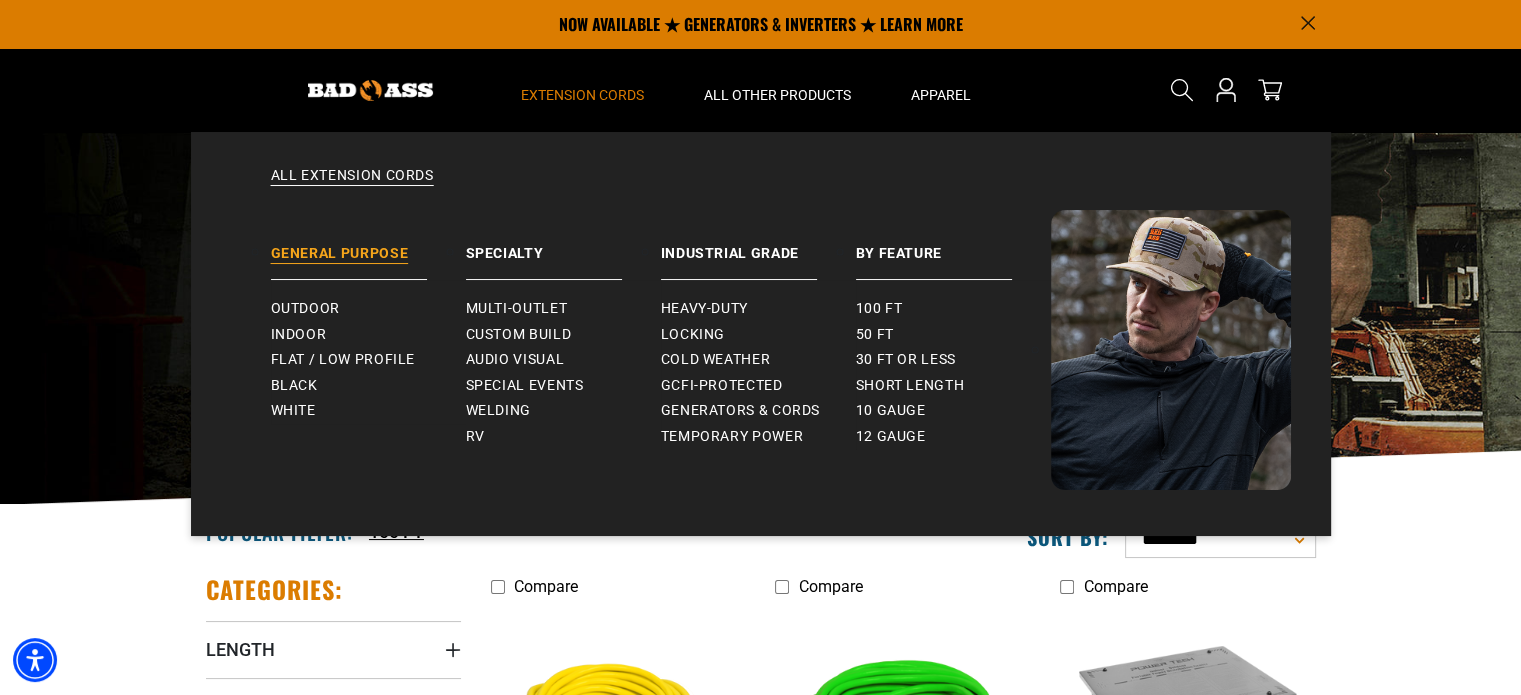 click on "General Purpose" at bounding box center (368, 245) 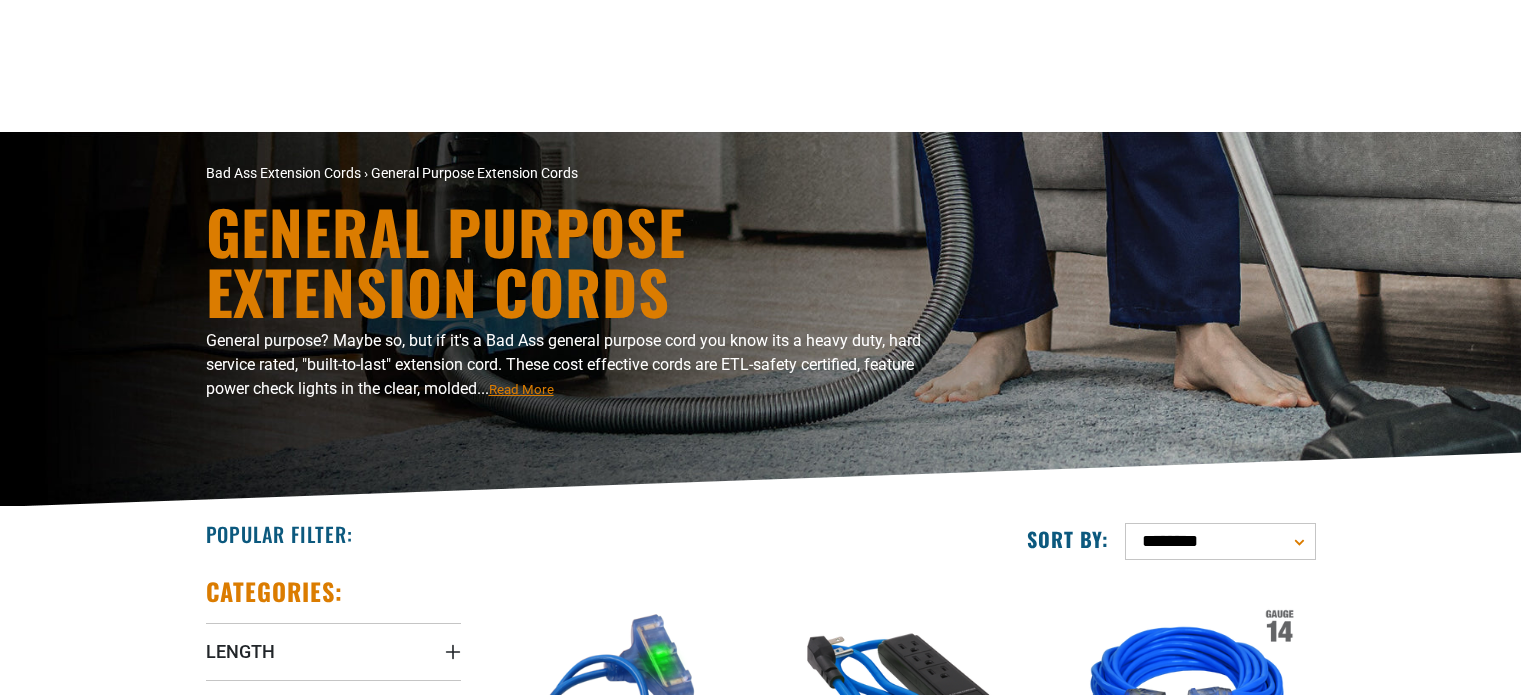 scroll, scrollTop: 600, scrollLeft: 0, axis: vertical 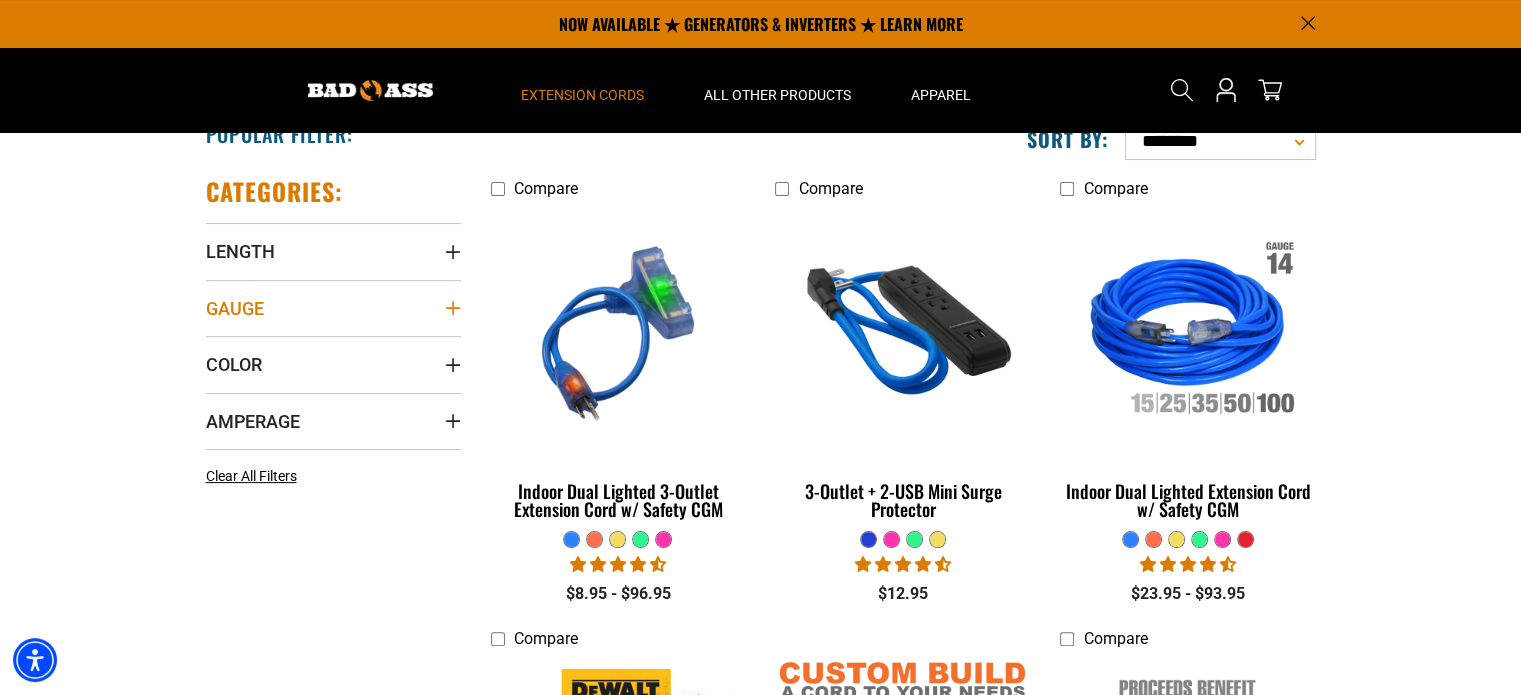 click 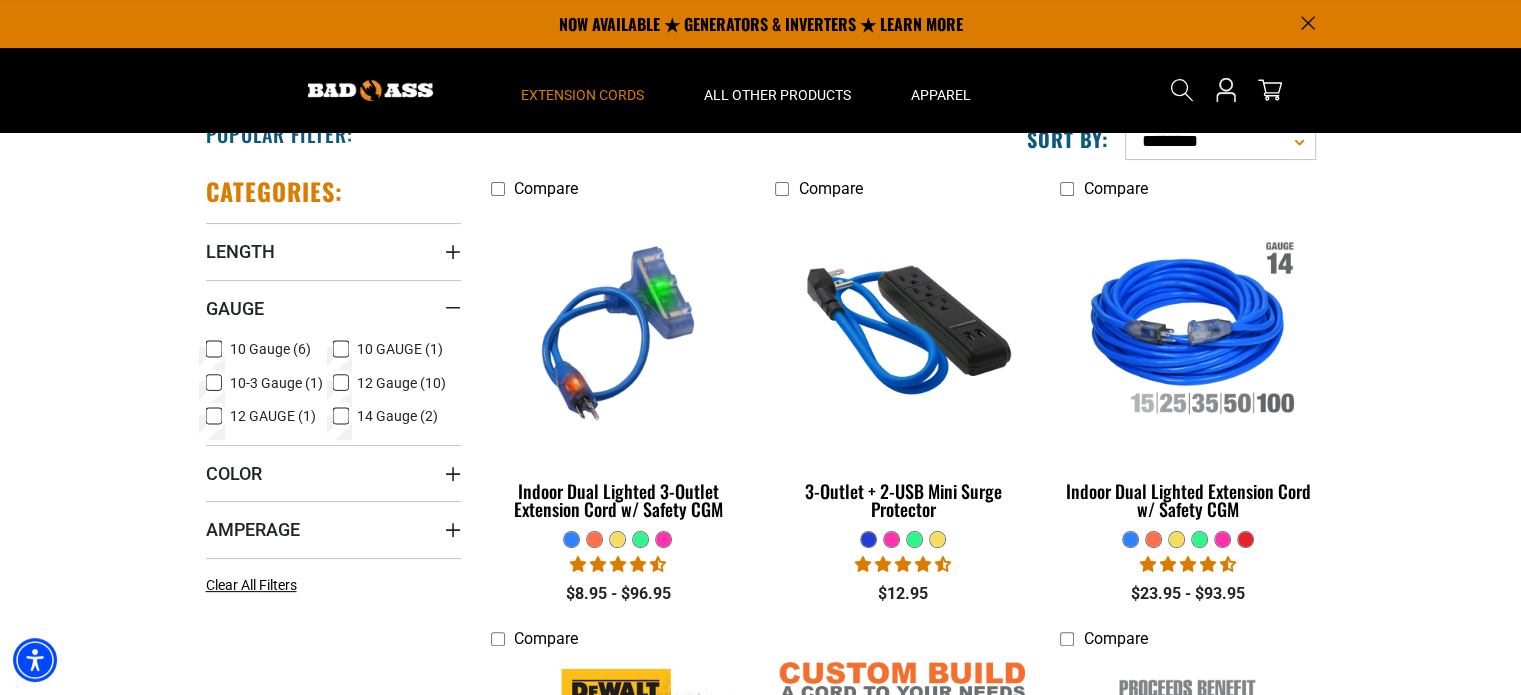 click 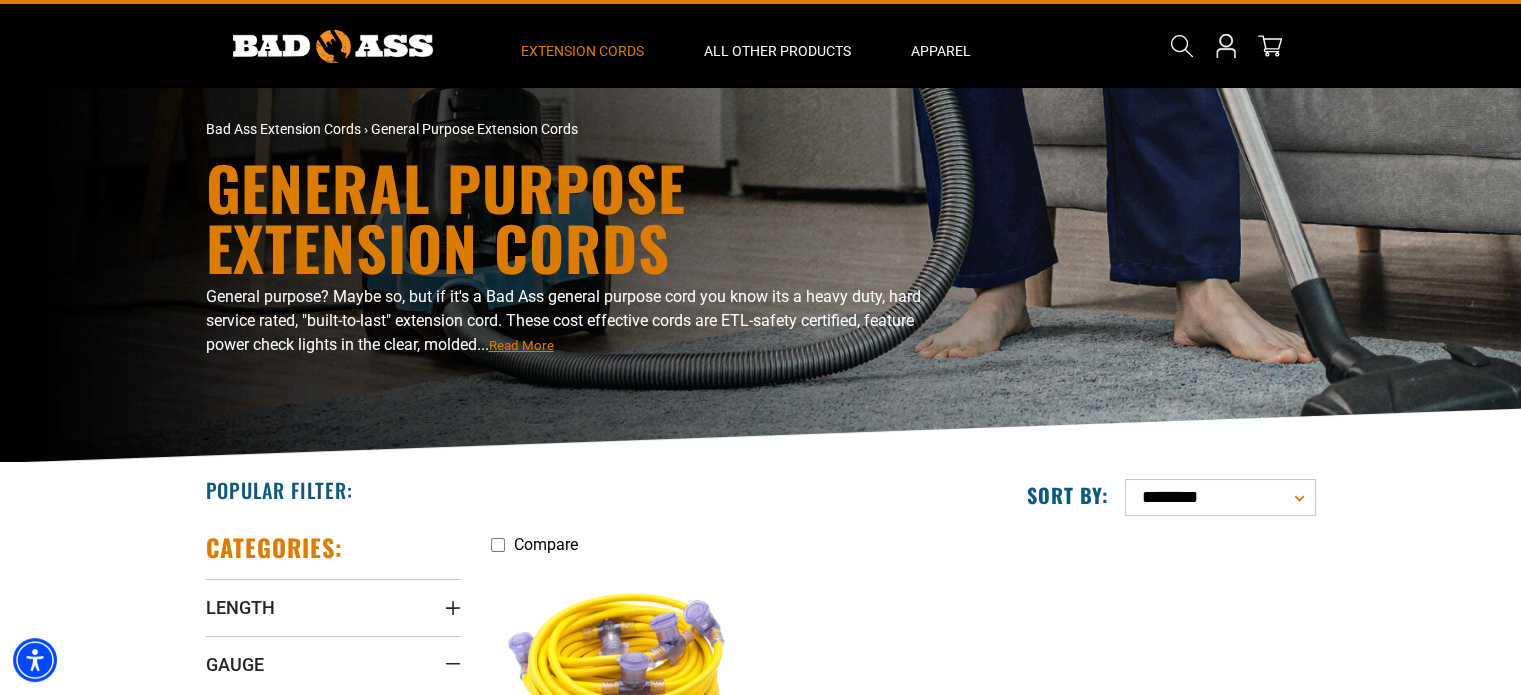 scroll, scrollTop: 0, scrollLeft: 0, axis: both 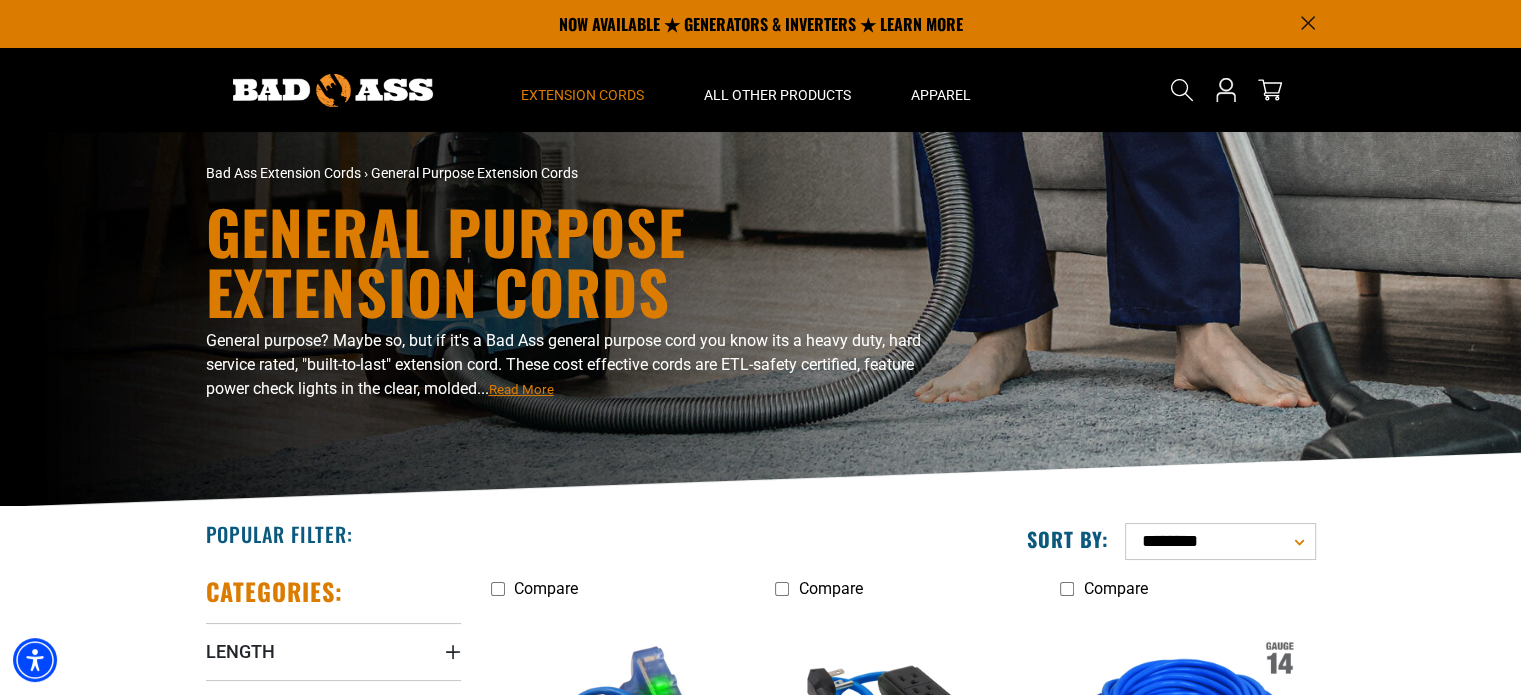 click on "**********" at bounding box center [1220, 541] 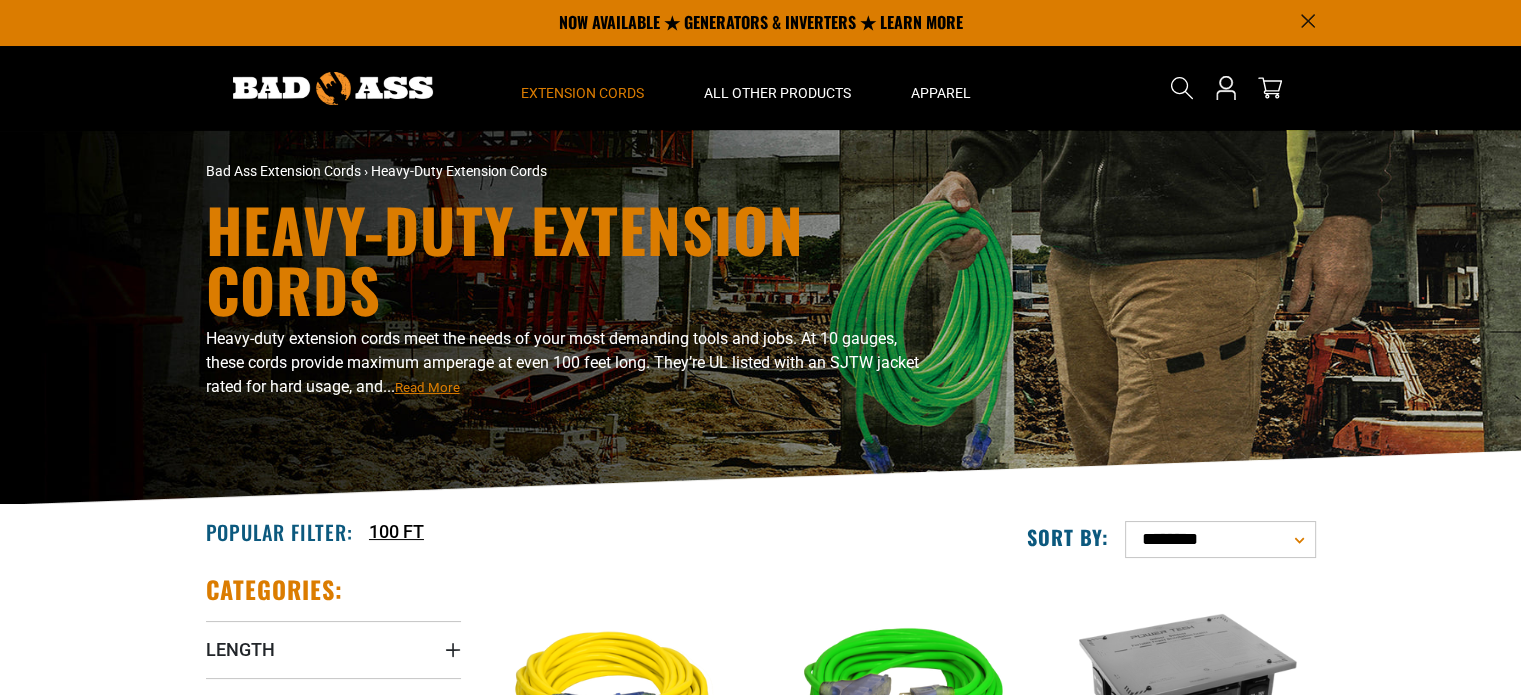 scroll, scrollTop: 2, scrollLeft: 0, axis: vertical 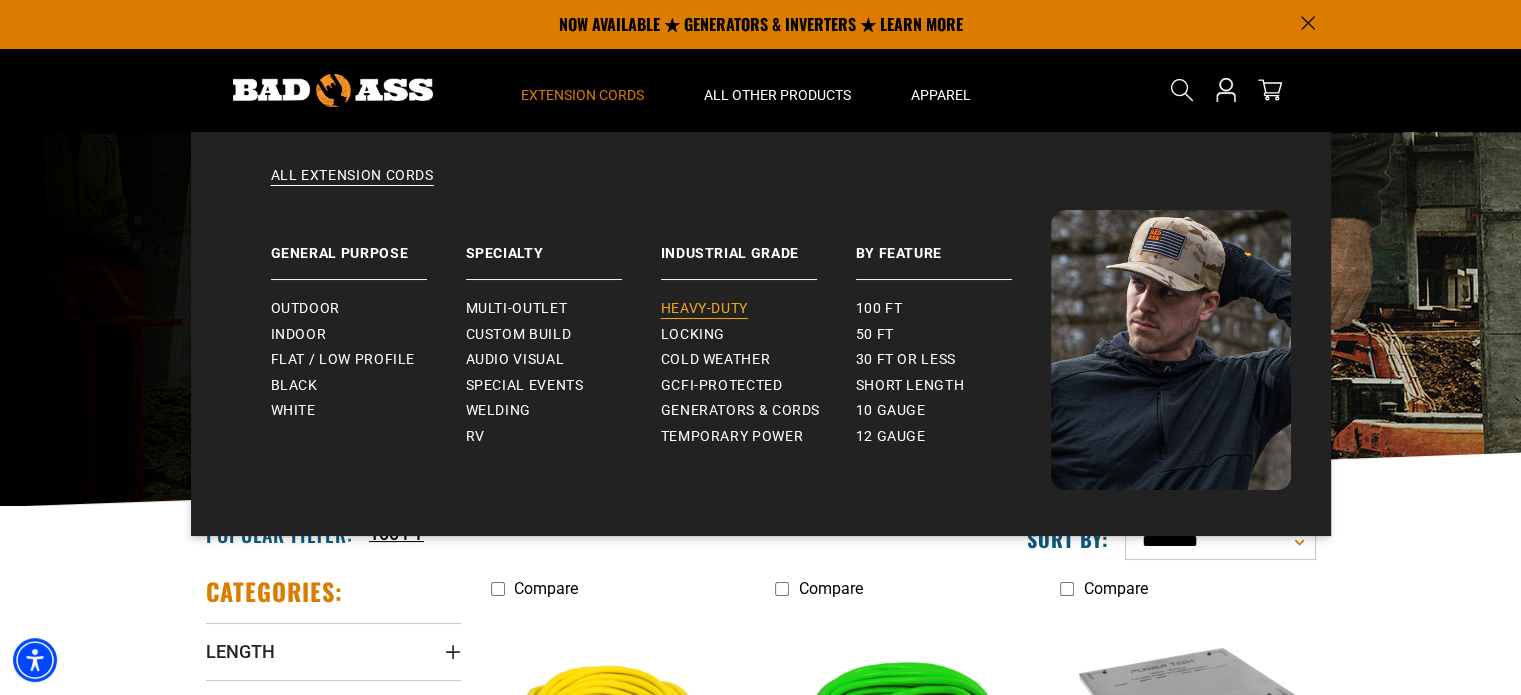 click on "Heavy-Duty" at bounding box center (704, 309) 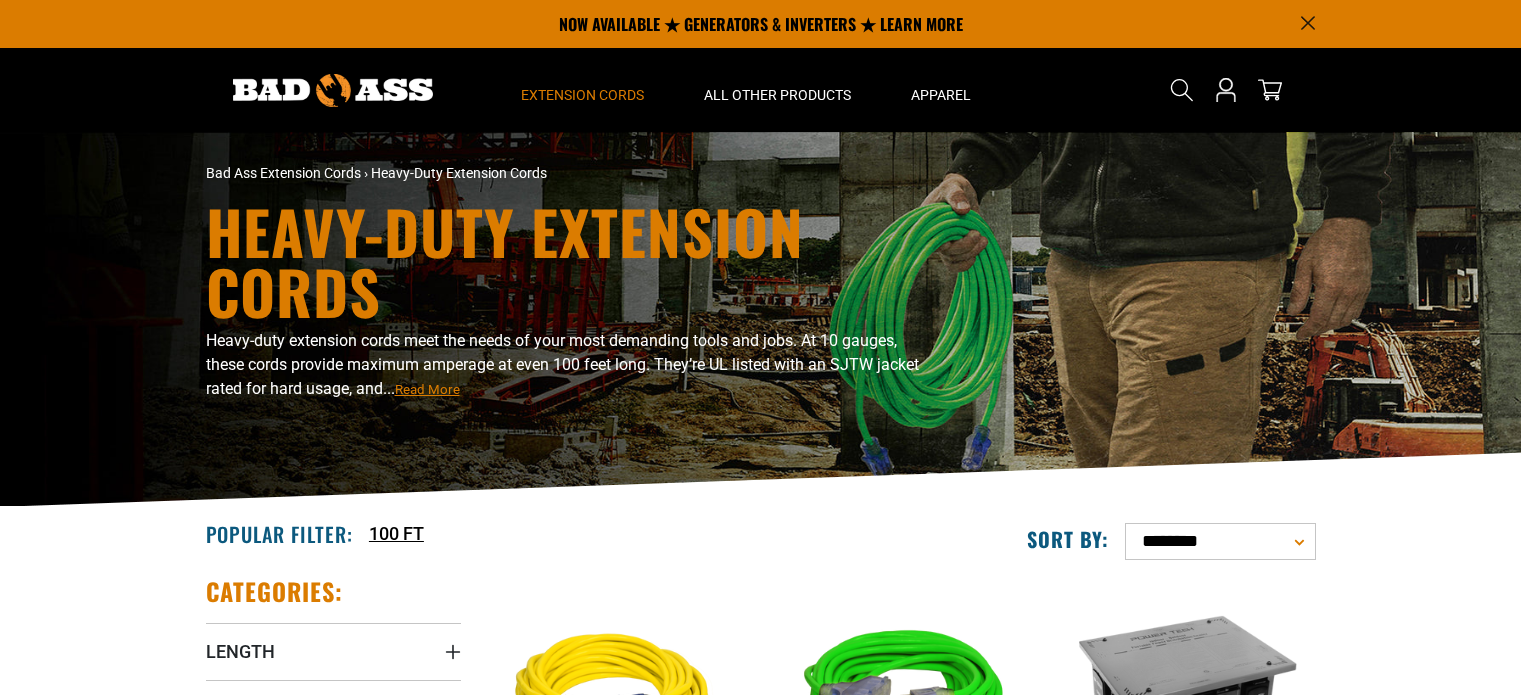scroll, scrollTop: 0, scrollLeft: 0, axis: both 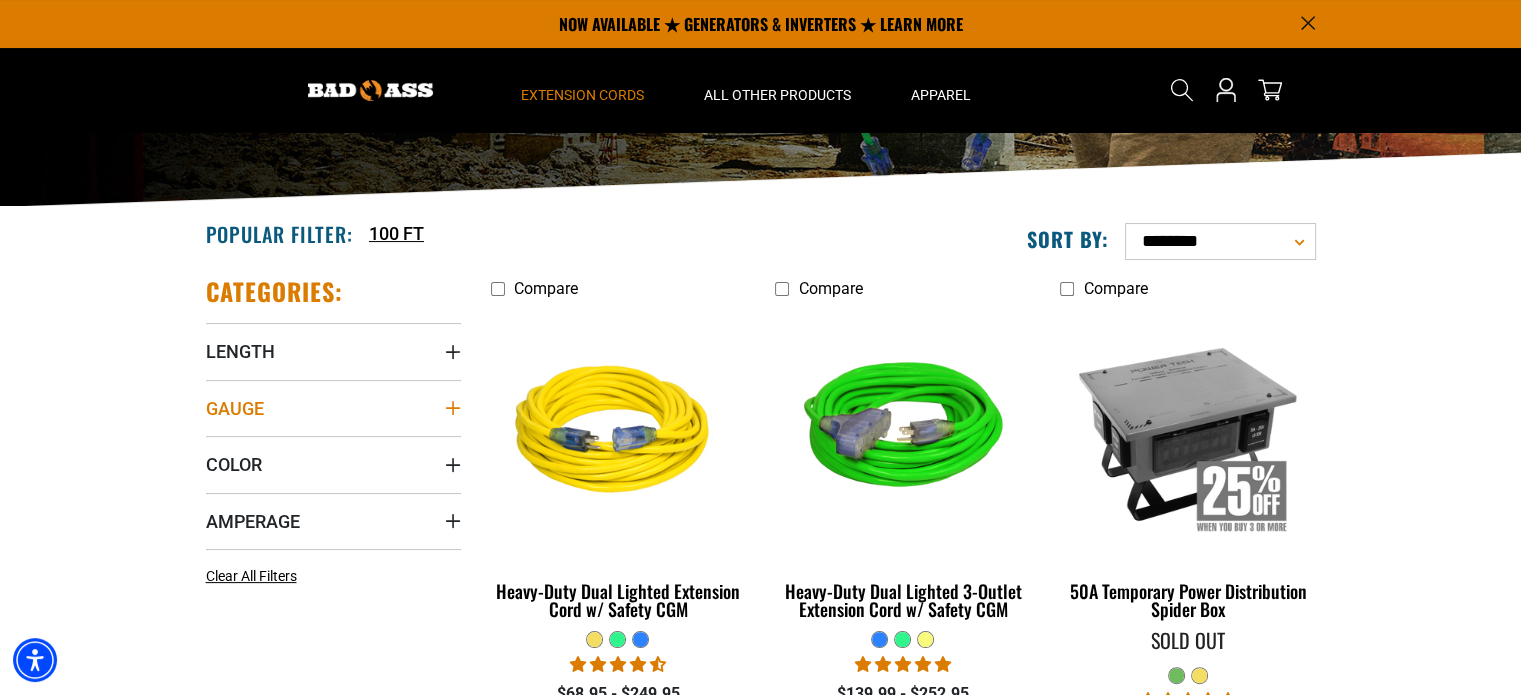 click 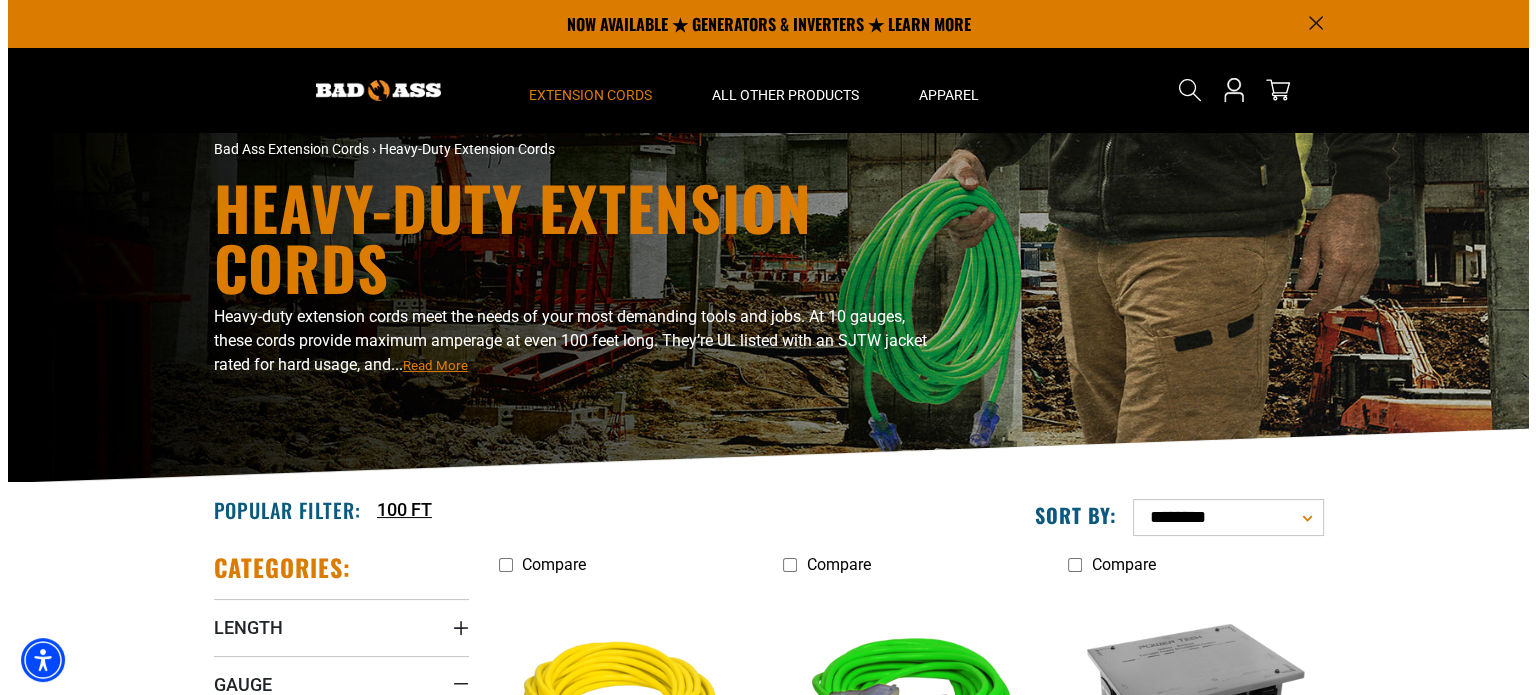 scroll, scrollTop: 0, scrollLeft: 0, axis: both 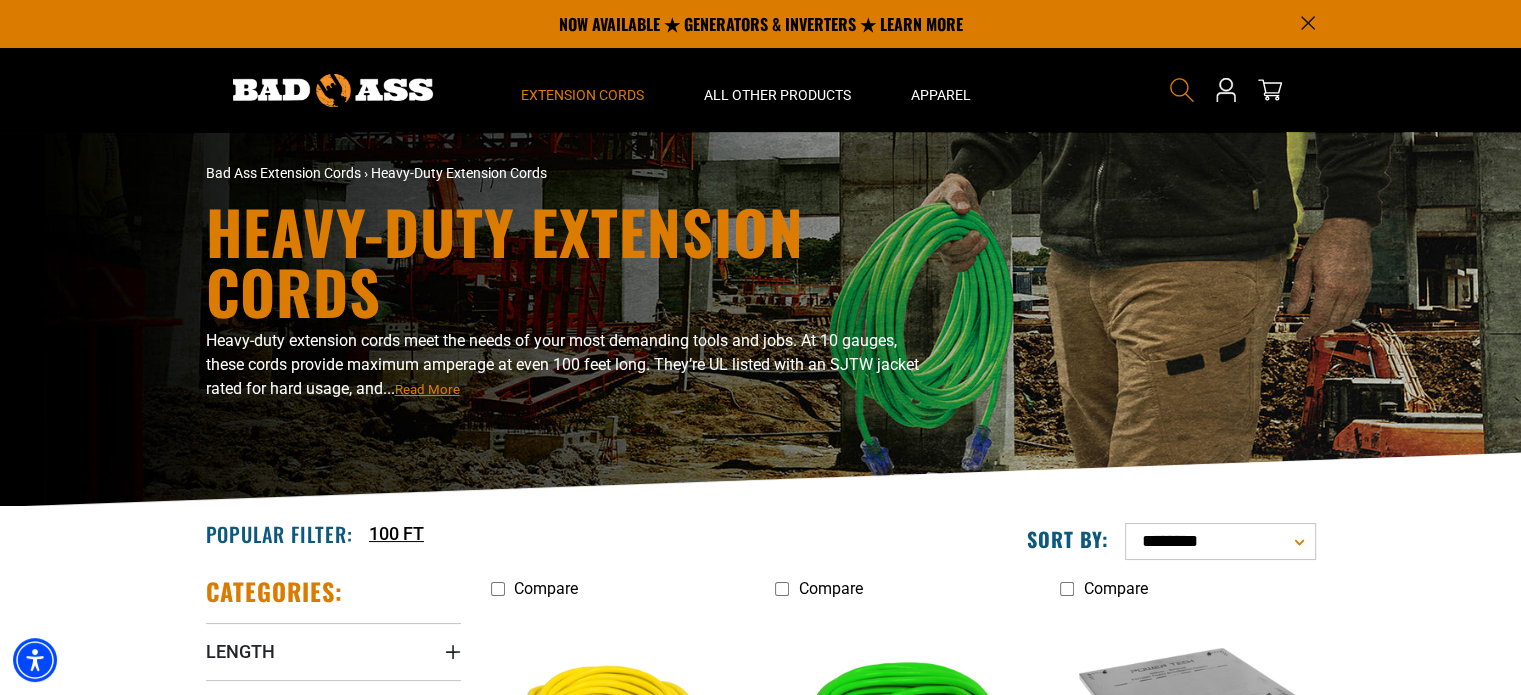click 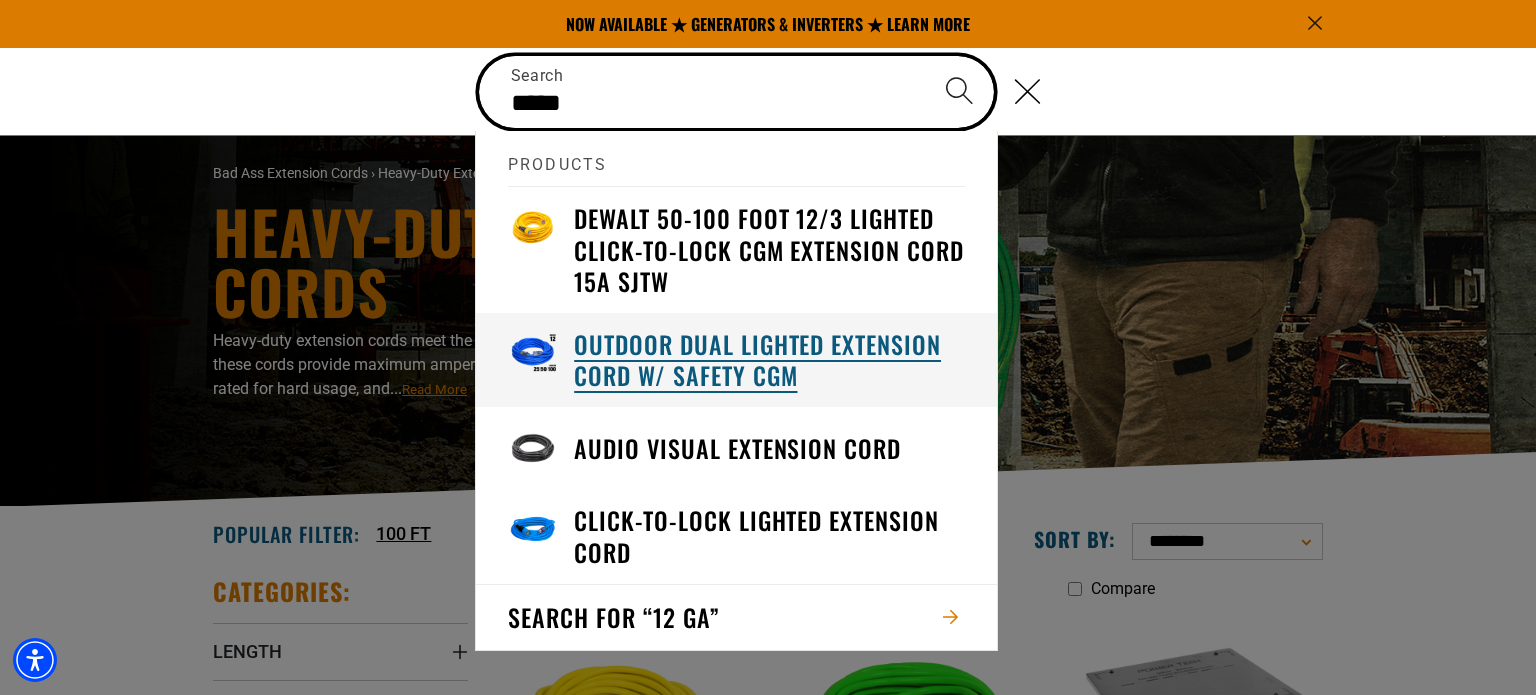 type on "*****" 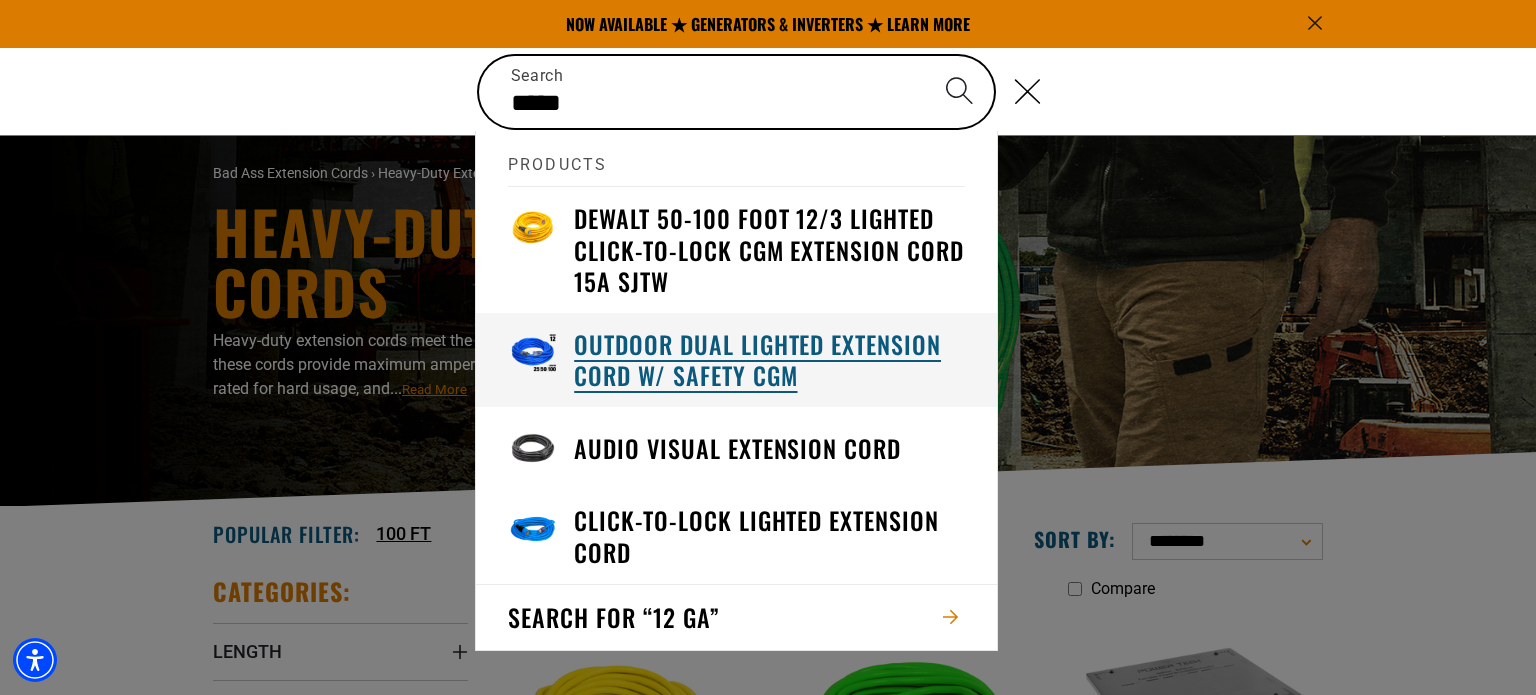 click on "Outdoor Dual Lighted Extension Cord w/ Safety CGM" at bounding box center [769, 360] 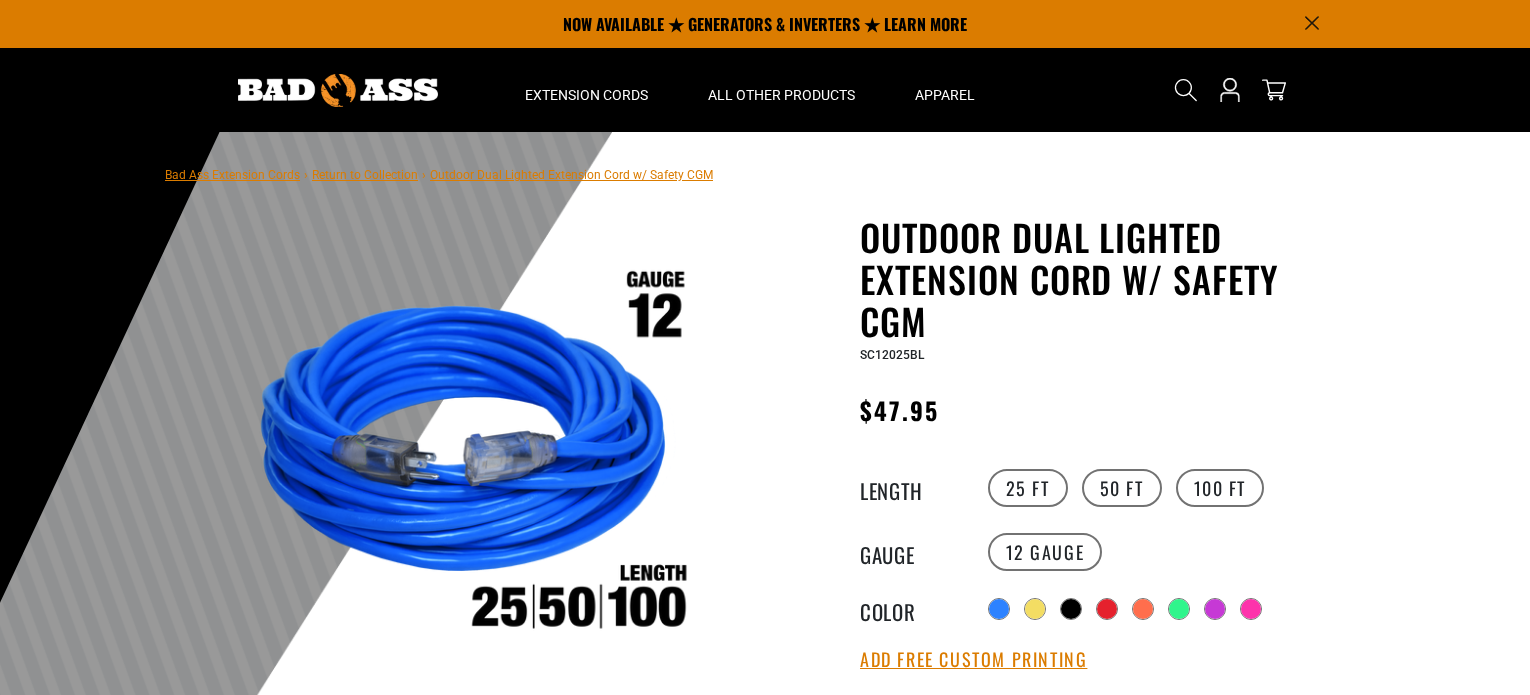 scroll, scrollTop: 0, scrollLeft: 0, axis: both 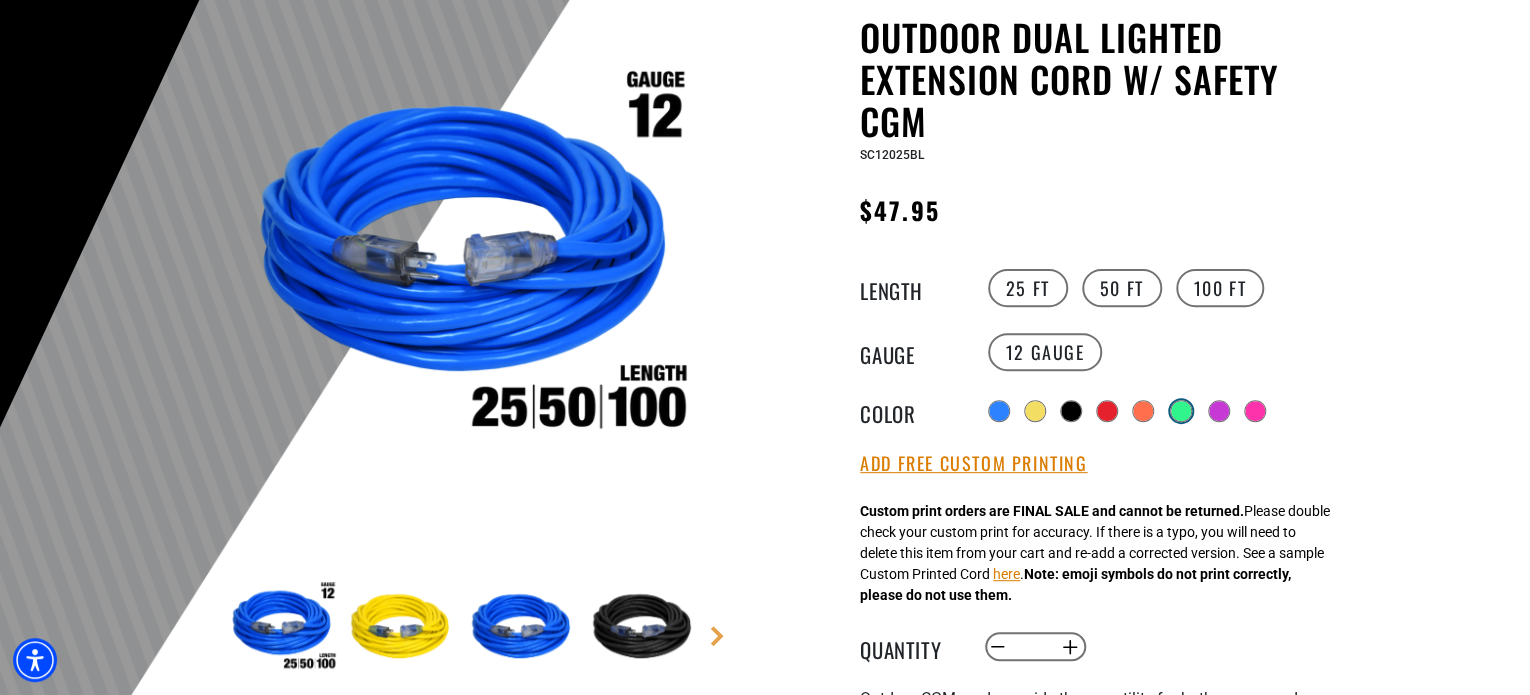 drag, startPoint x: 1182, startPoint y: 408, endPoint x: 1171, endPoint y: 411, distance: 11.401754 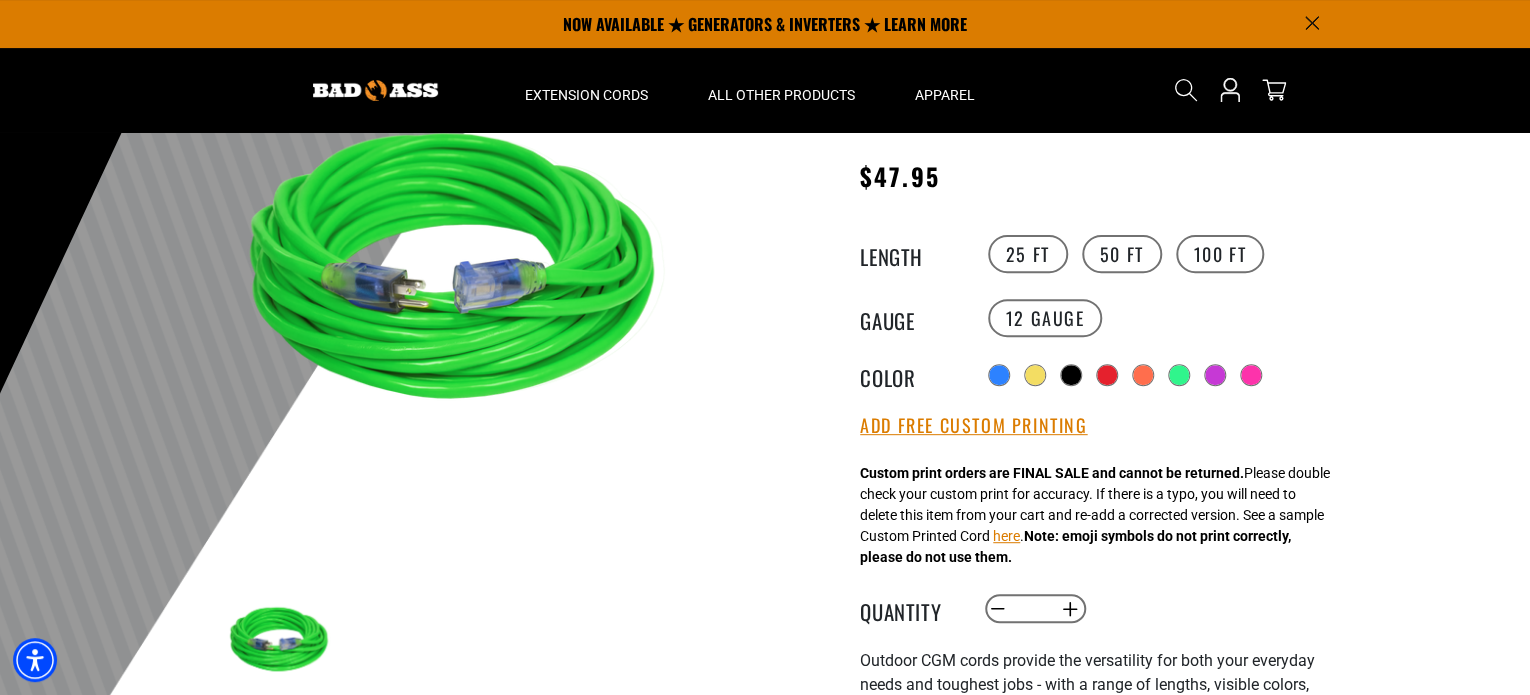 scroll, scrollTop: 200, scrollLeft: 0, axis: vertical 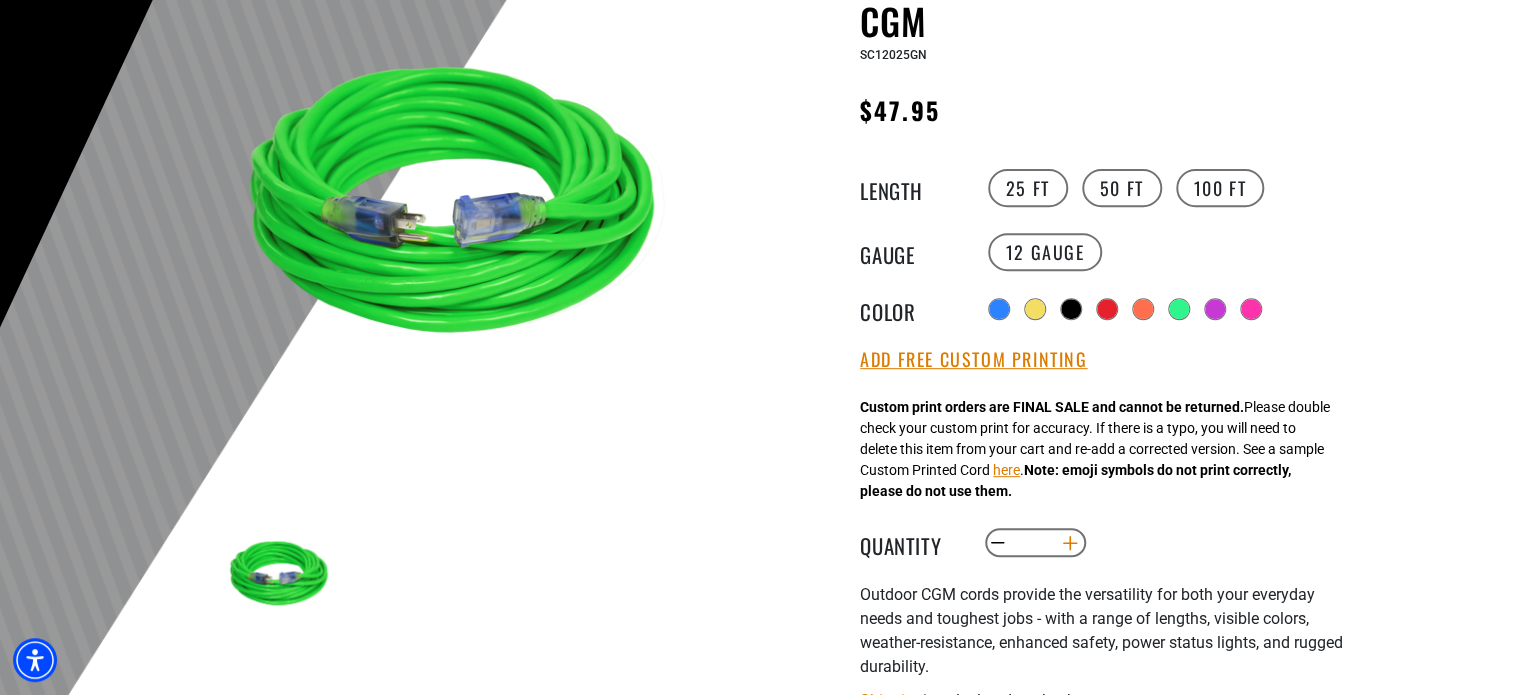 click on "Increase quantity for Outdoor Dual Lighted Extension Cord w/ Safety CGM" at bounding box center (1070, 543) 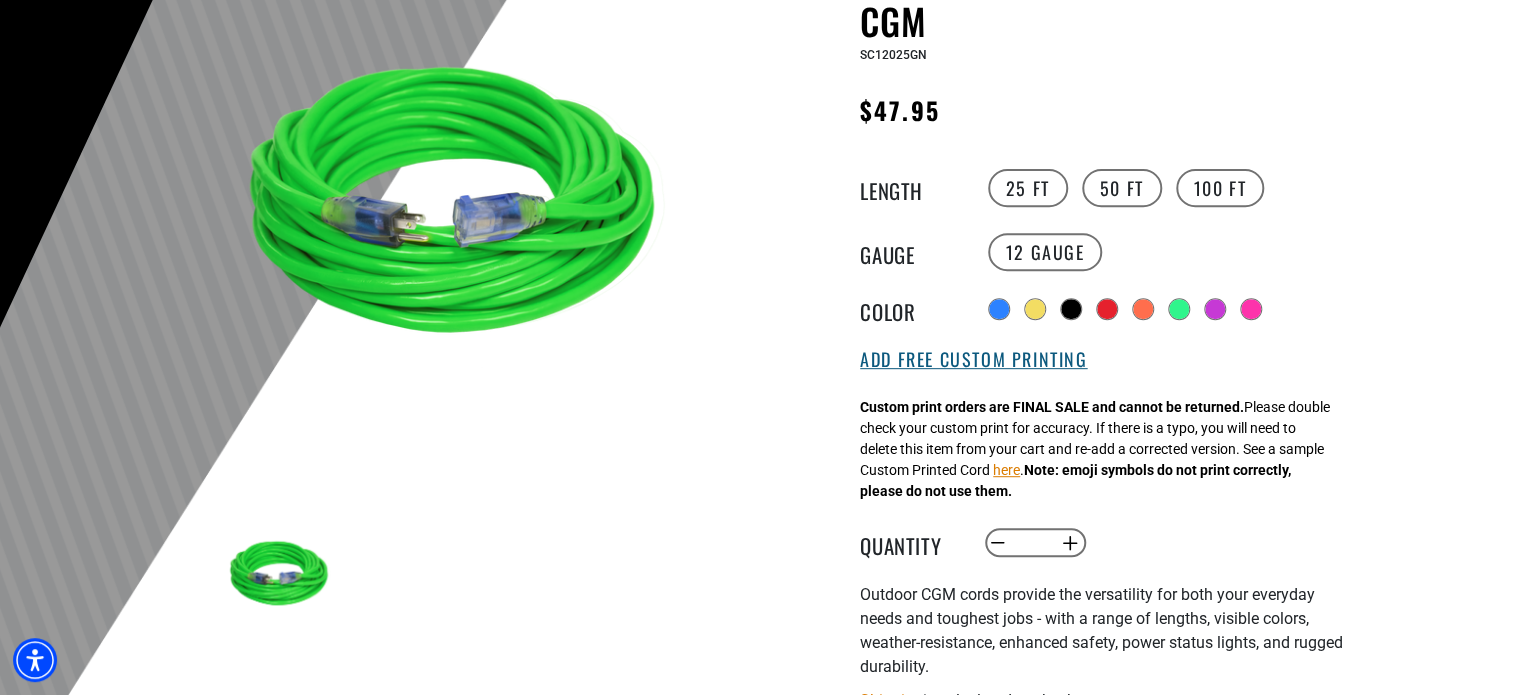 click on "Add Free Custom Printing" at bounding box center (973, 360) 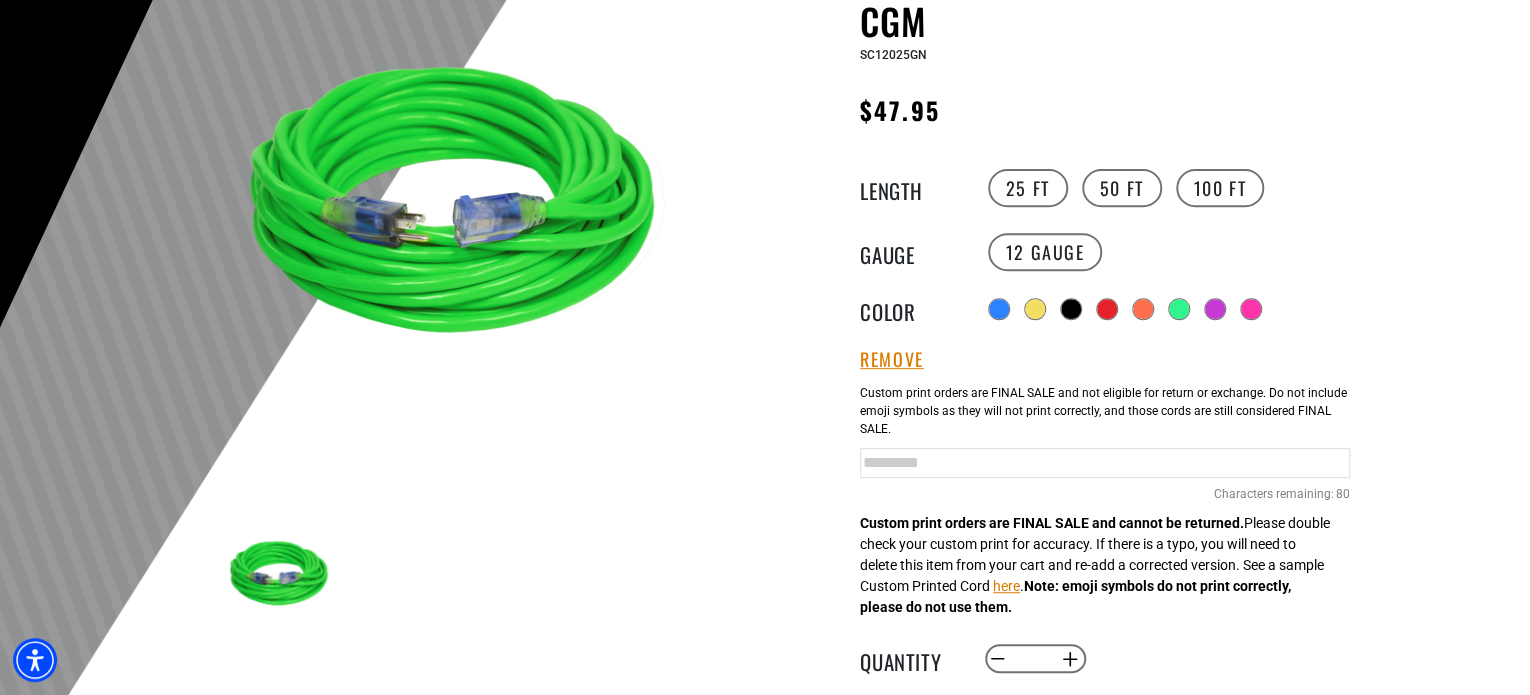 click at bounding box center (1105, 463) 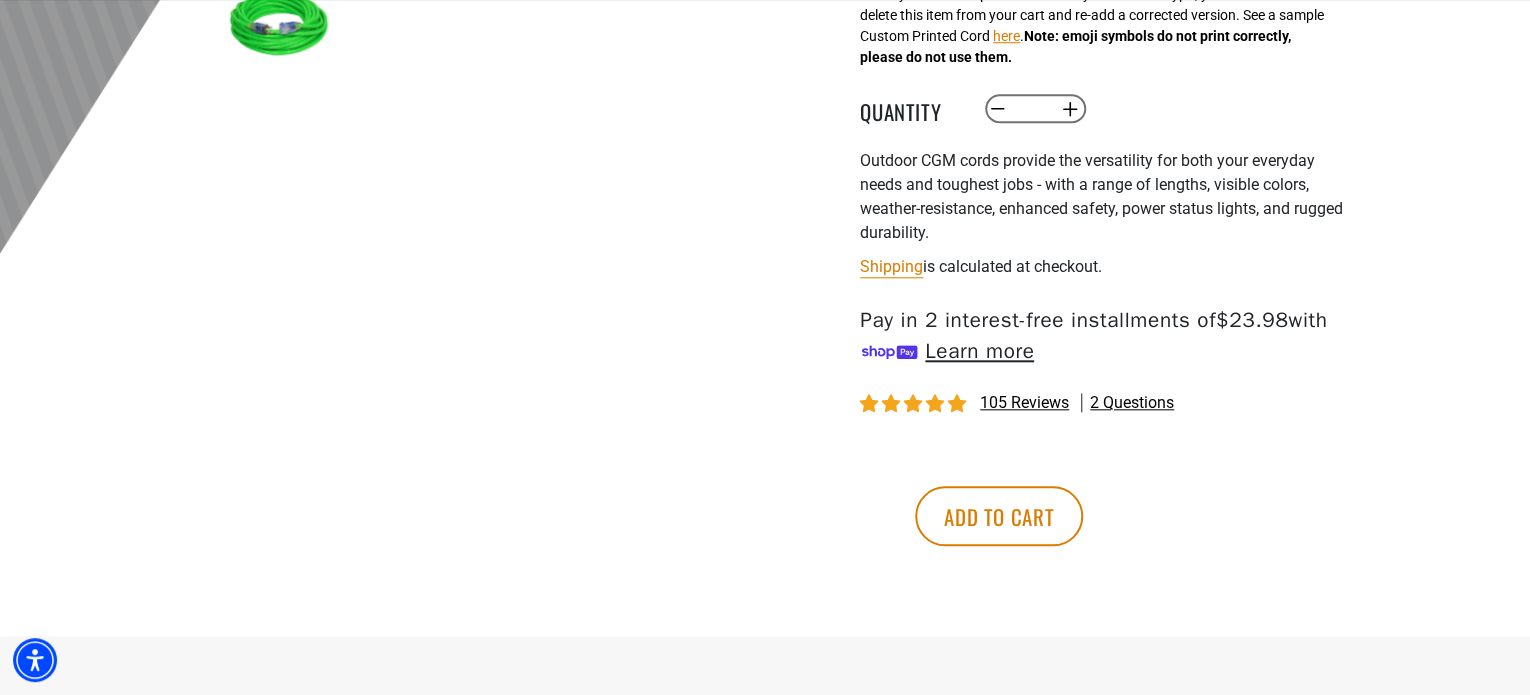 scroll, scrollTop: 900, scrollLeft: 0, axis: vertical 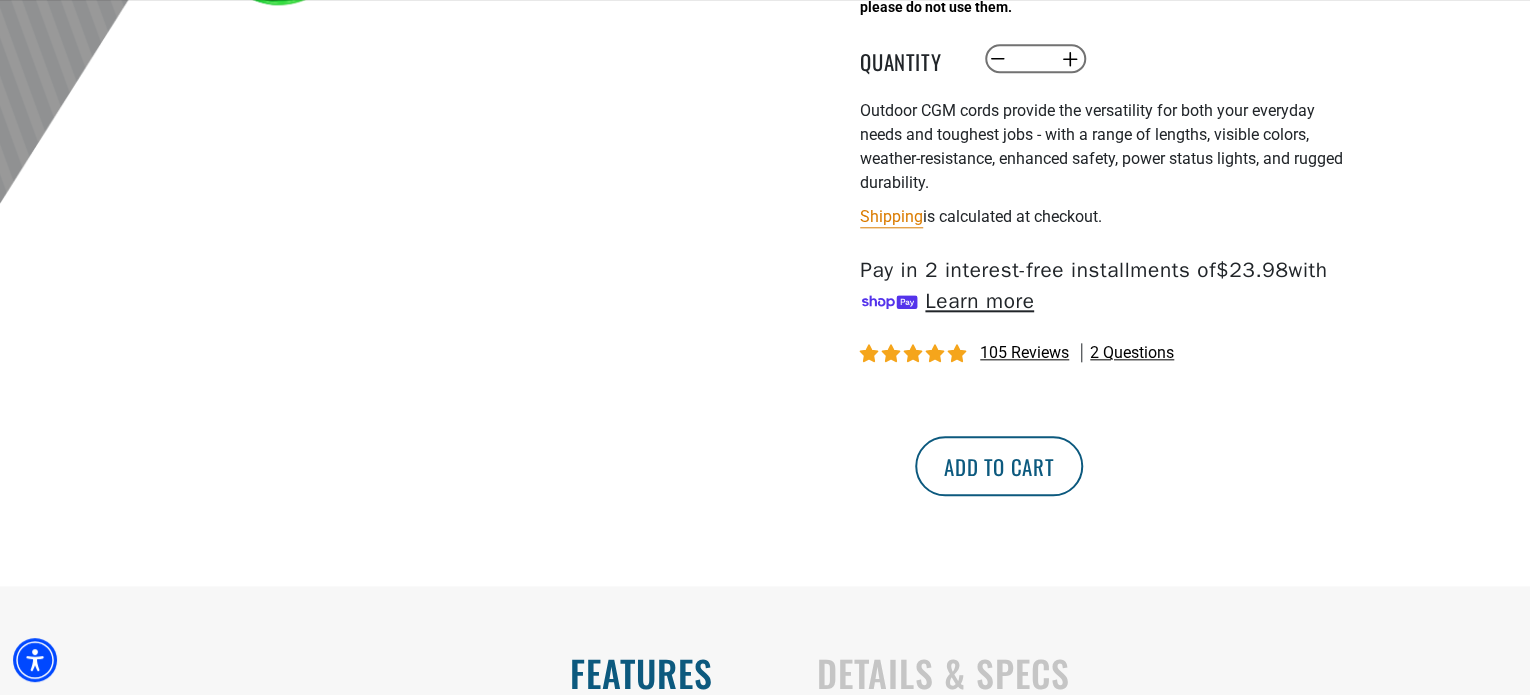 type on "**********" 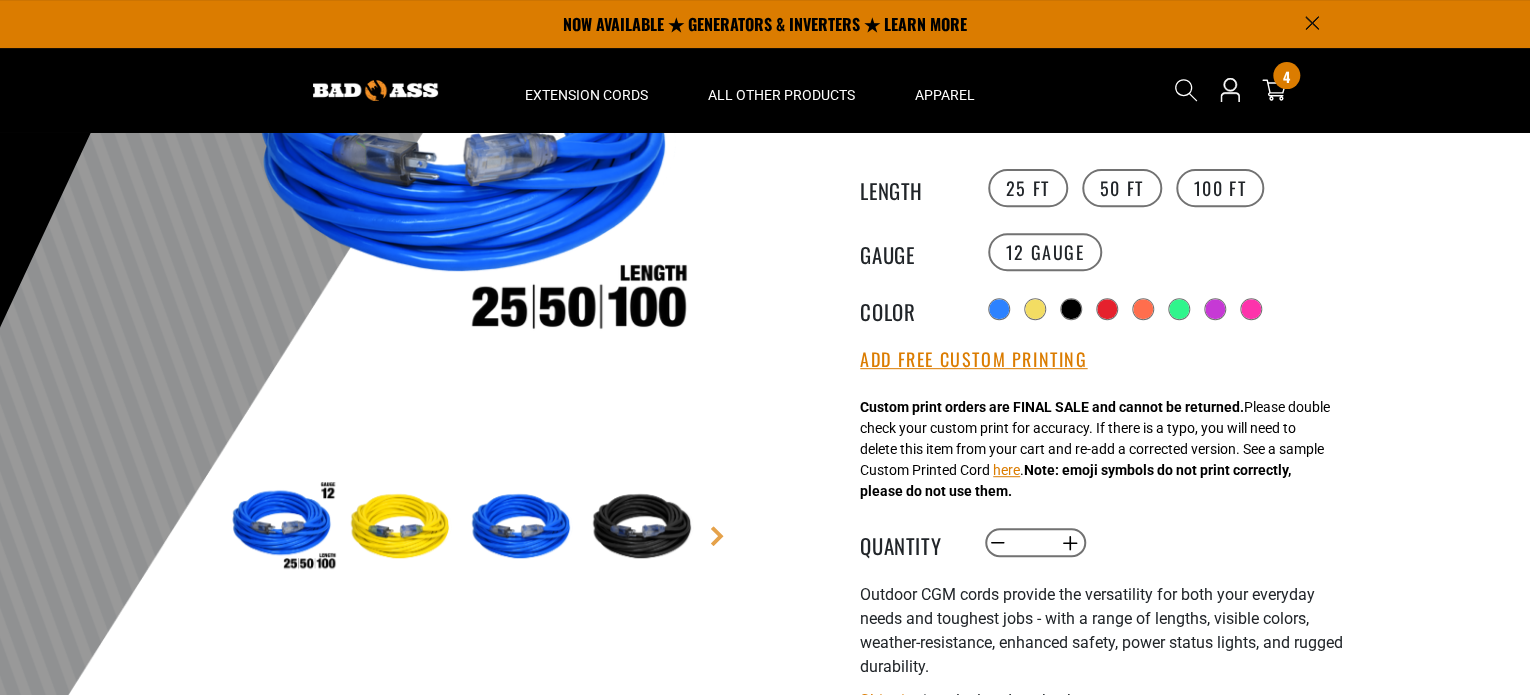 scroll, scrollTop: 100, scrollLeft: 0, axis: vertical 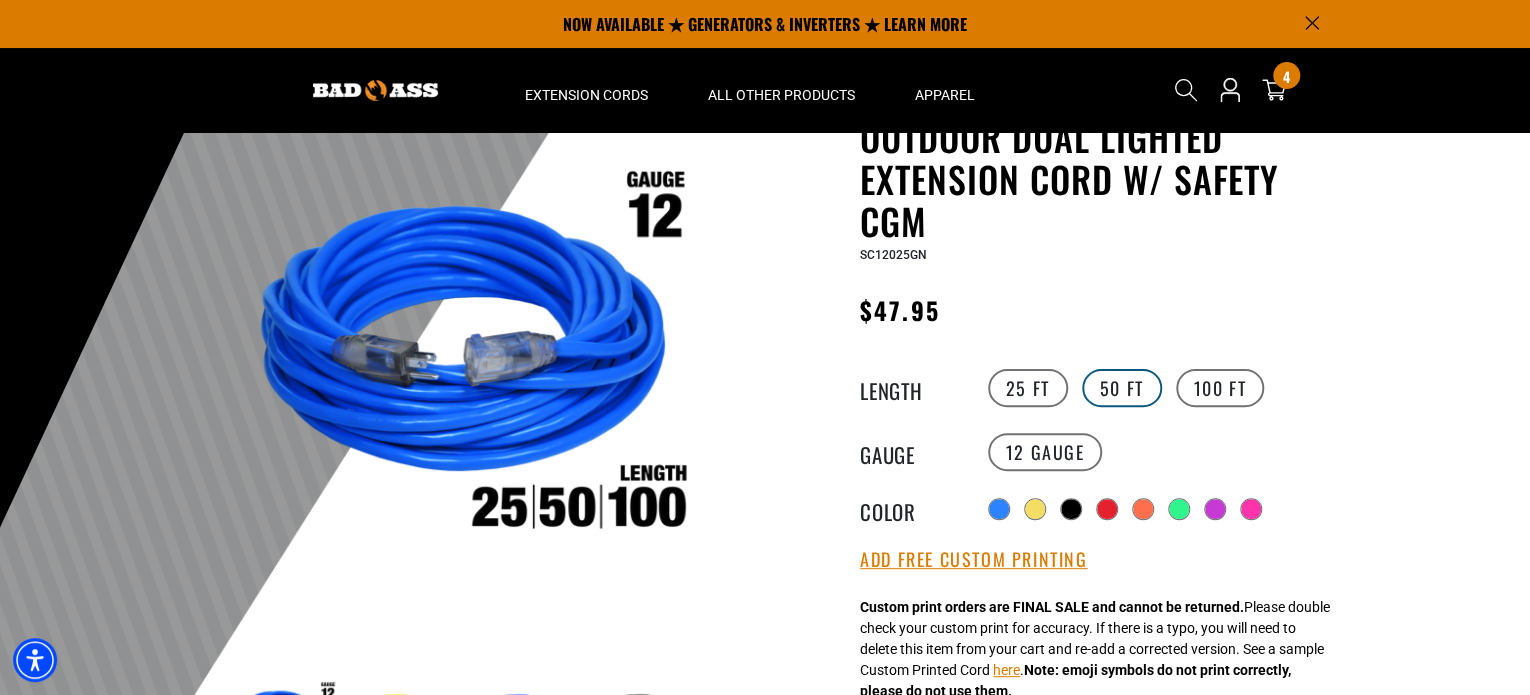click on "50 FT" at bounding box center (1122, 388) 